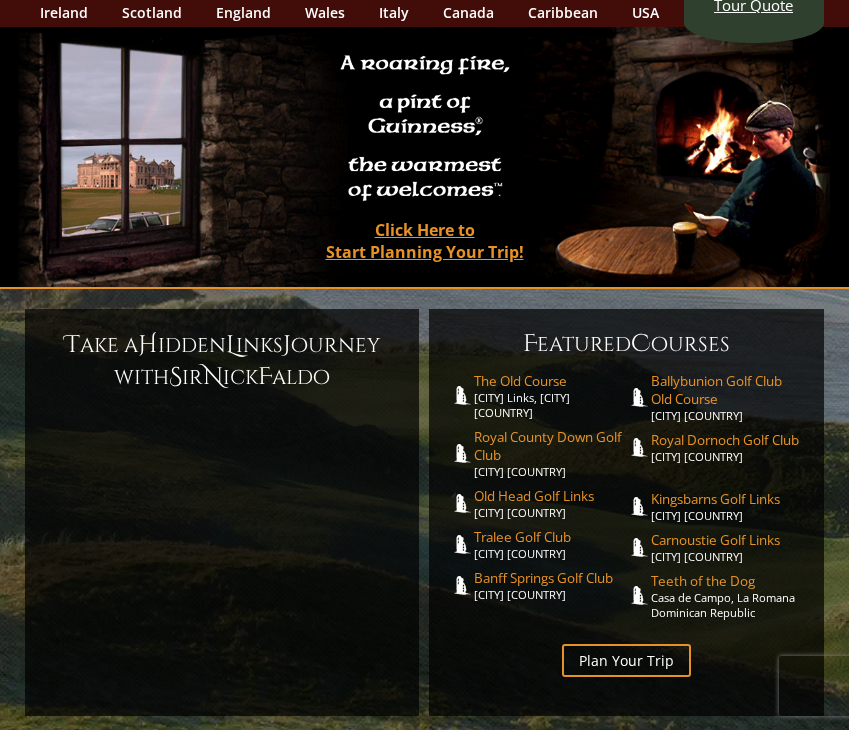 scroll, scrollTop: 0, scrollLeft: 0, axis: both 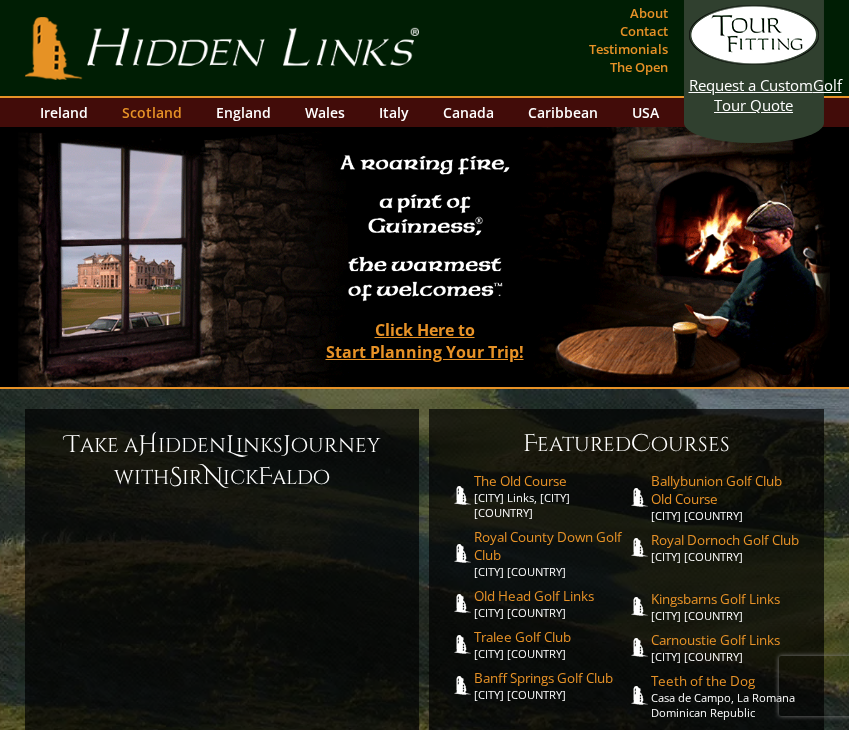 click on "Scotland" at bounding box center (152, 112) 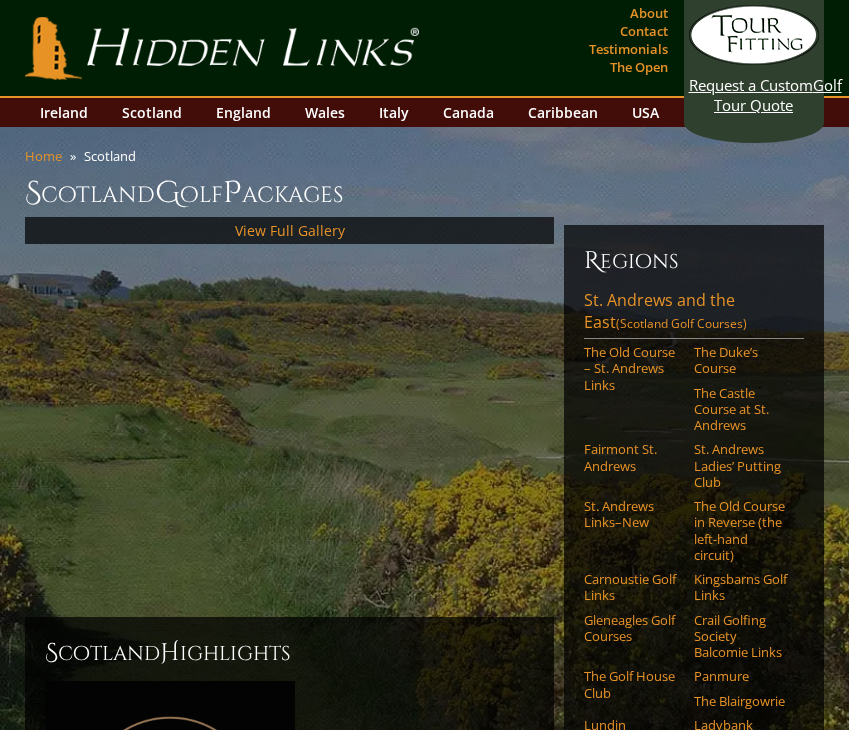 scroll, scrollTop: 0, scrollLeft: 0, axis: both 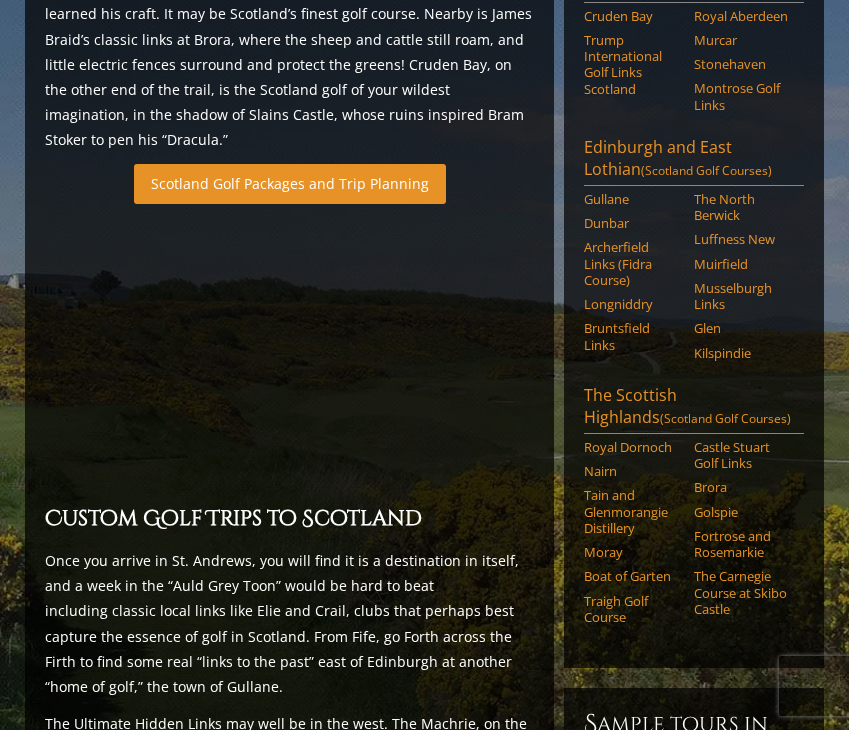 click on "Scotland Golf Packages and Trip Planning" at bounding box center (290, 183) 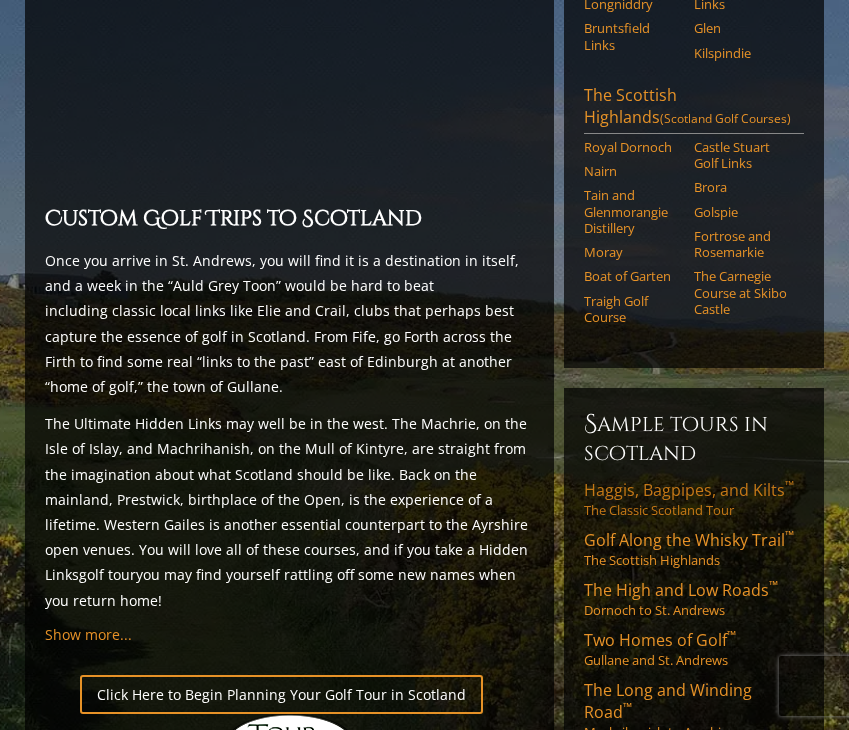 scroll, scrollTop: 1600, scrollLeft: 0, axis: vertical 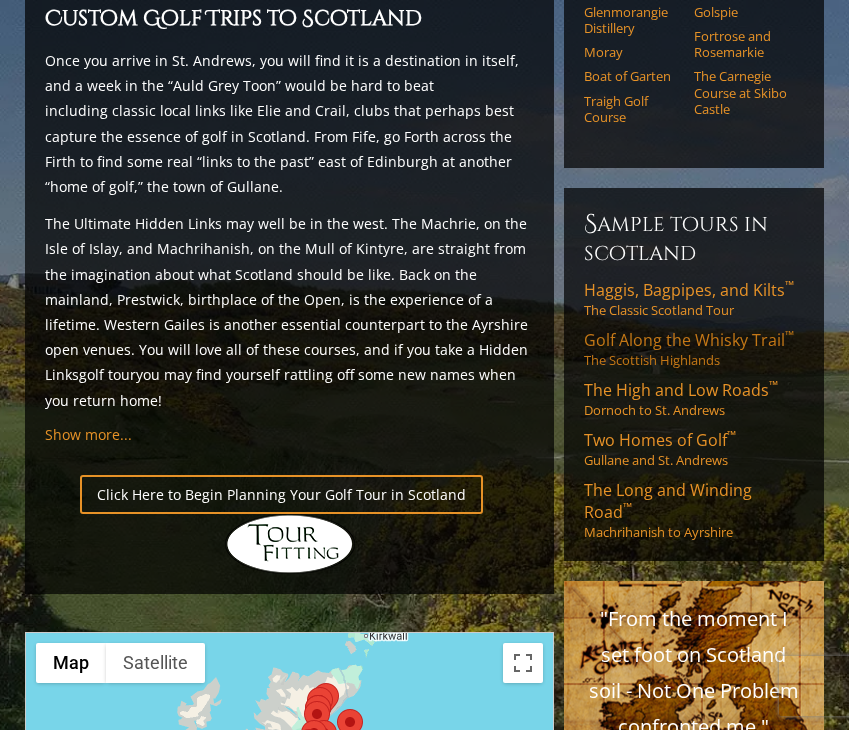 click on "Golf Along the Whisky Trail ™ The Scottish Highlands" at bounding box center [693, 349] 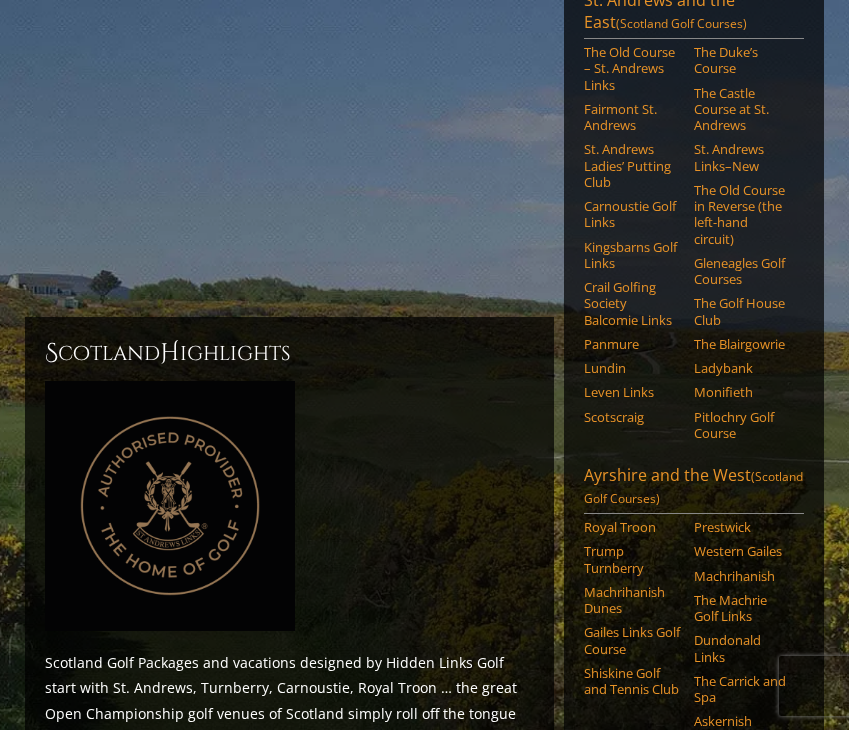 scroll, scrollTop: 0, scrollLeft: 0, axis: both 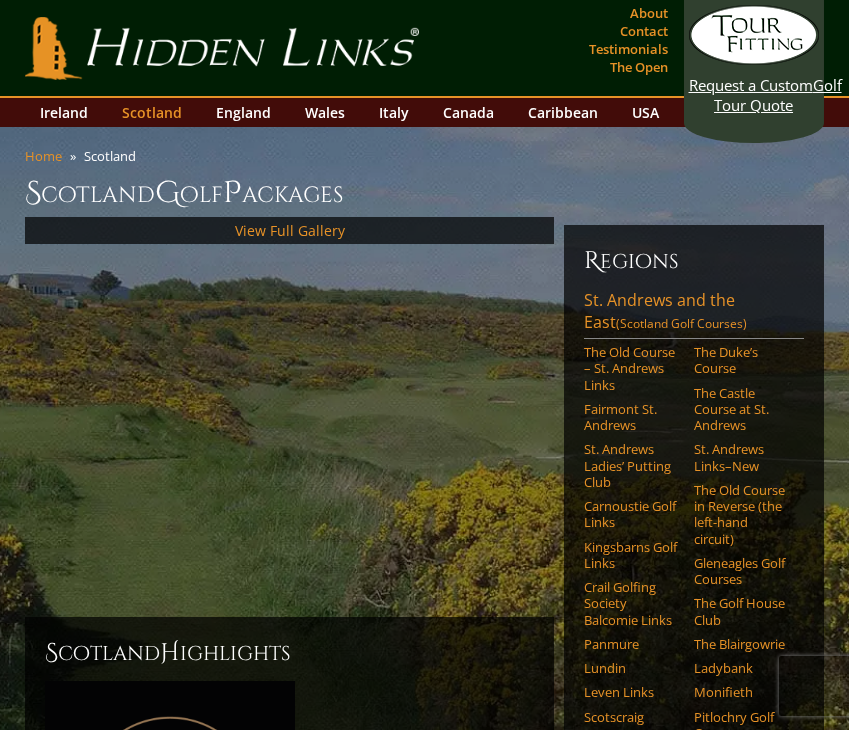 click on "Scotland" at bounding box center [152, 112] 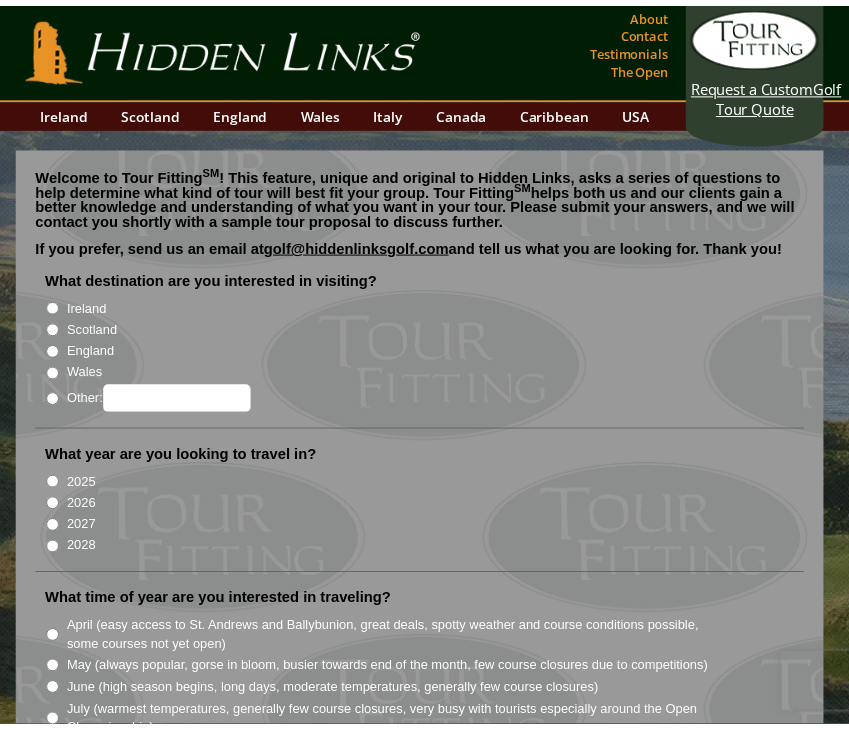 scroll, scrollTop: 400, scrollLeft: 0, axis: vertical 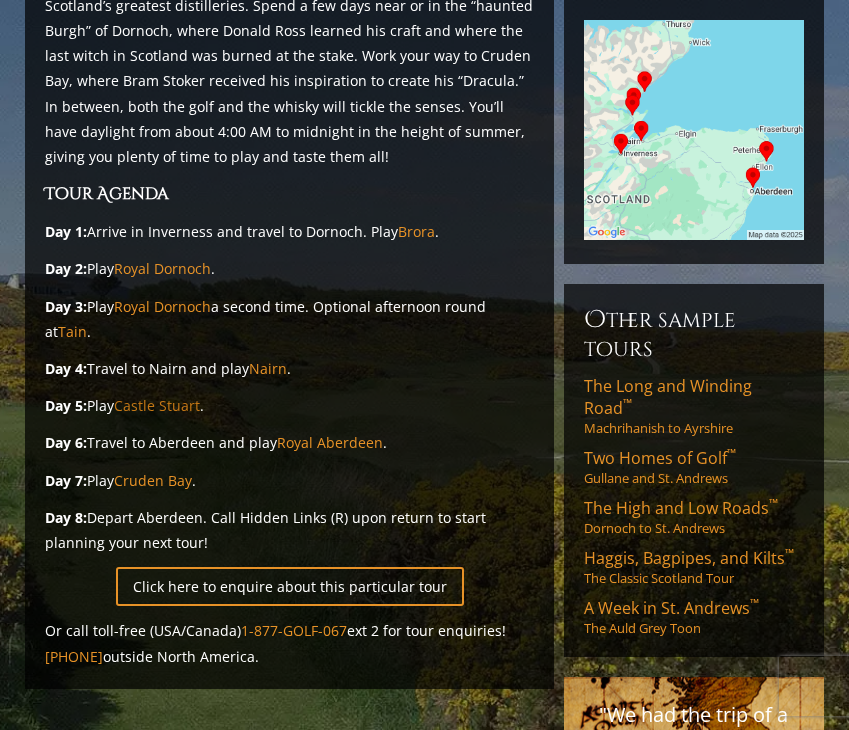 click on "Castle Stuart" at bounding box center [157, 405] 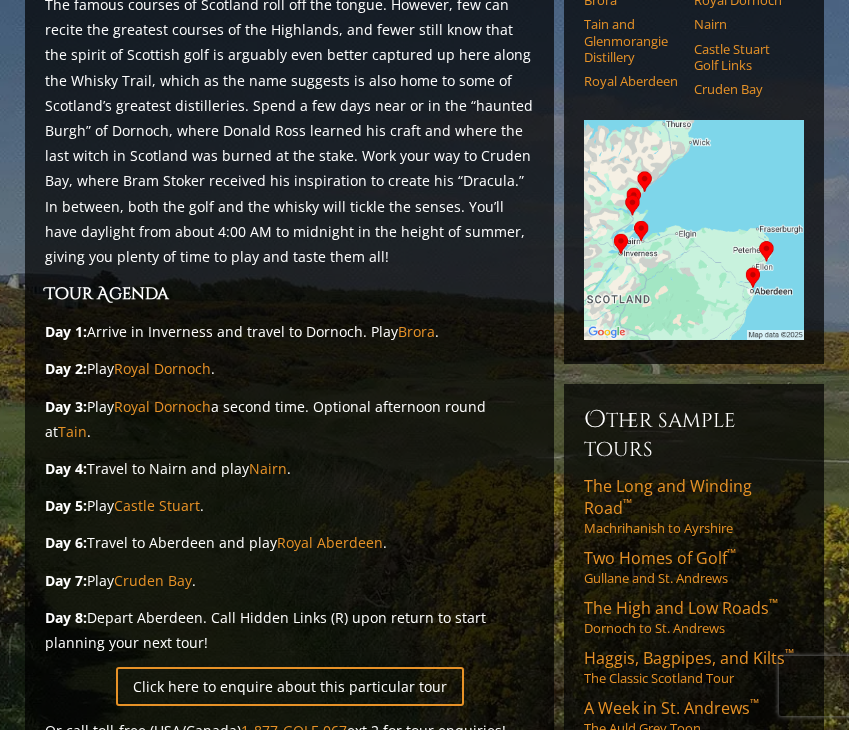 scroll, scrollTop: 500, scrollLeft: 0, axis: vertical 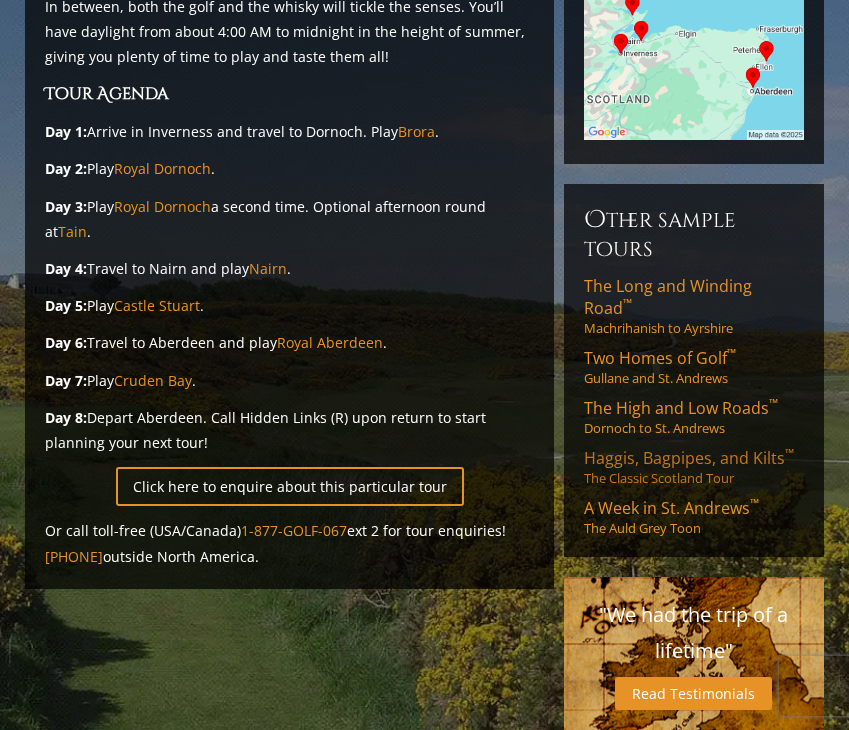 click on "Haggis, Bagpipes, and Kilts ™" at bounding box center [689, 458] 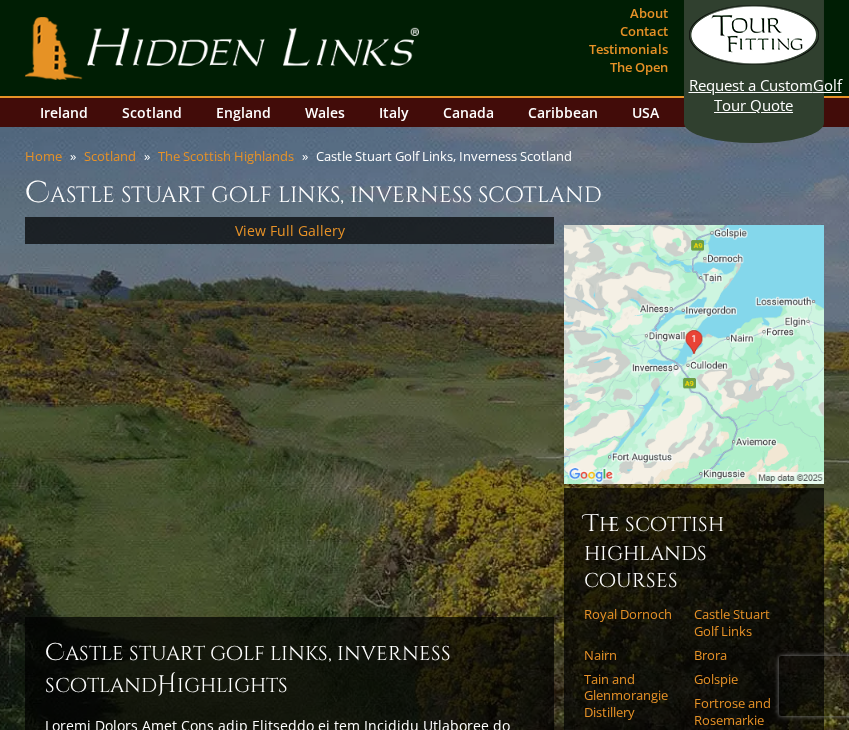 scroll, scrollTop: 0, scrollLeft: 0, axis: both 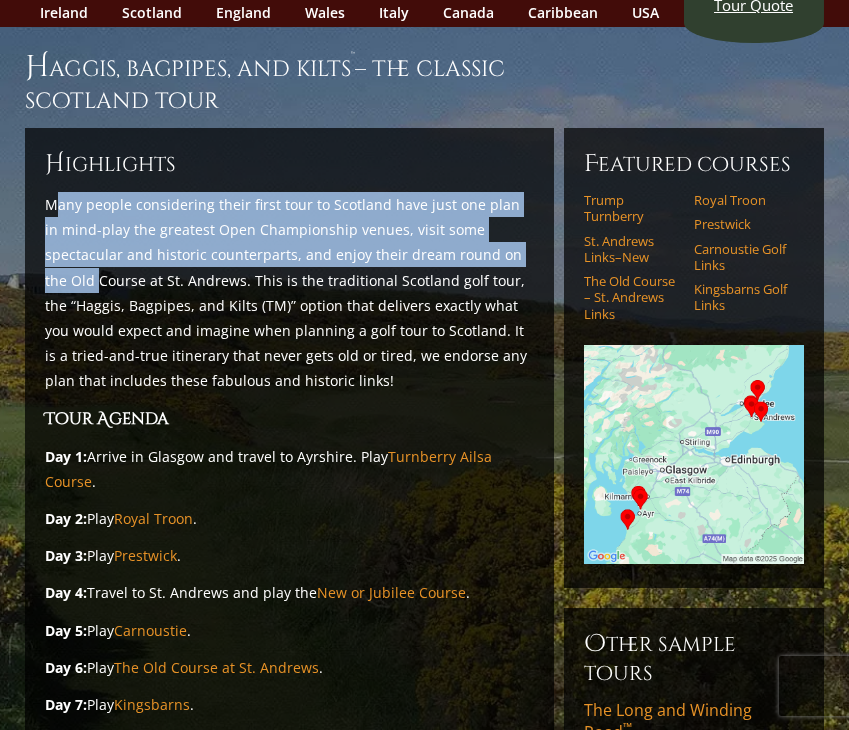 drag, startPoint x: 60, startPoint y: 209, endPoint x: 482, endPoint y: 252, distance: 424.1851 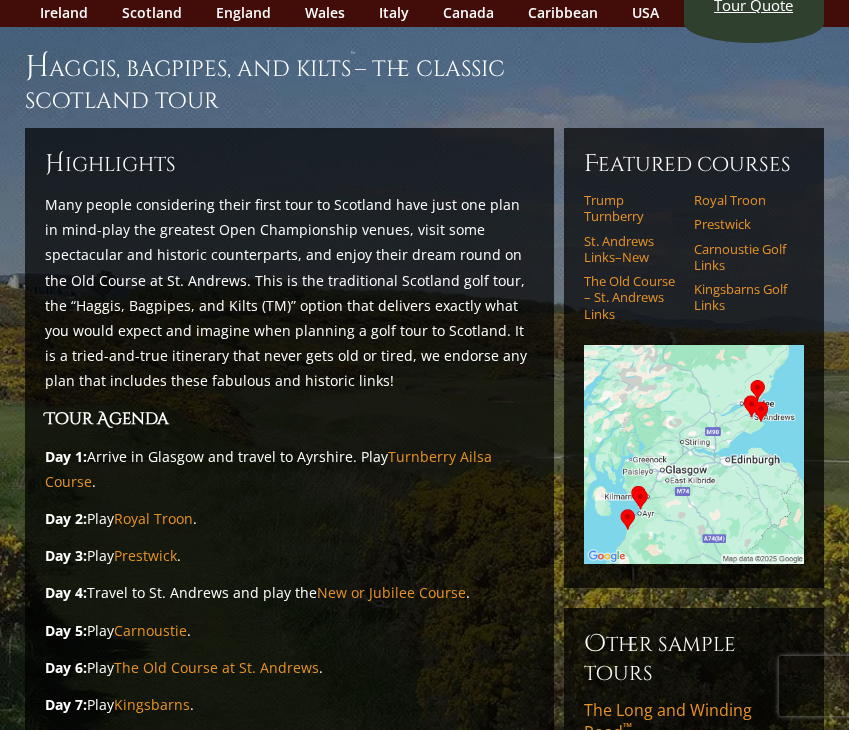 click on "Many people considering their first tour to Scotland have just one plan in mind-play the greatest Open Championship venues, visit some spectacular and historic counterparts, and enjoy their dream round on the Old Course at St. Andrews. This is the traditional Scotland golf tour, the “Haggis, Bagpipes, and Kilts (TM)” option that delivers exactly what you would expect and imagine when planning a golf tour to Scotland. It is a tried-and-true itinerary that never gets old or tired, we endorse any plan that includes these fabulous and historic links!" at bounding box center (289, 293) 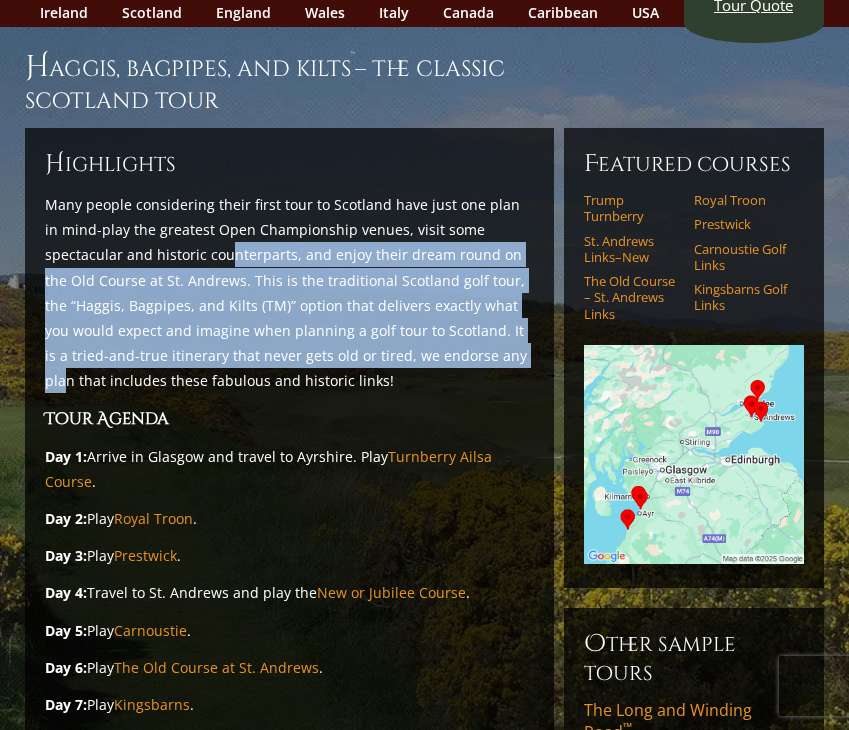 drag, startPoint x: 153, startPoint y: 262, endPoint x: 440, endPoint y: 368, distance: 305.94934 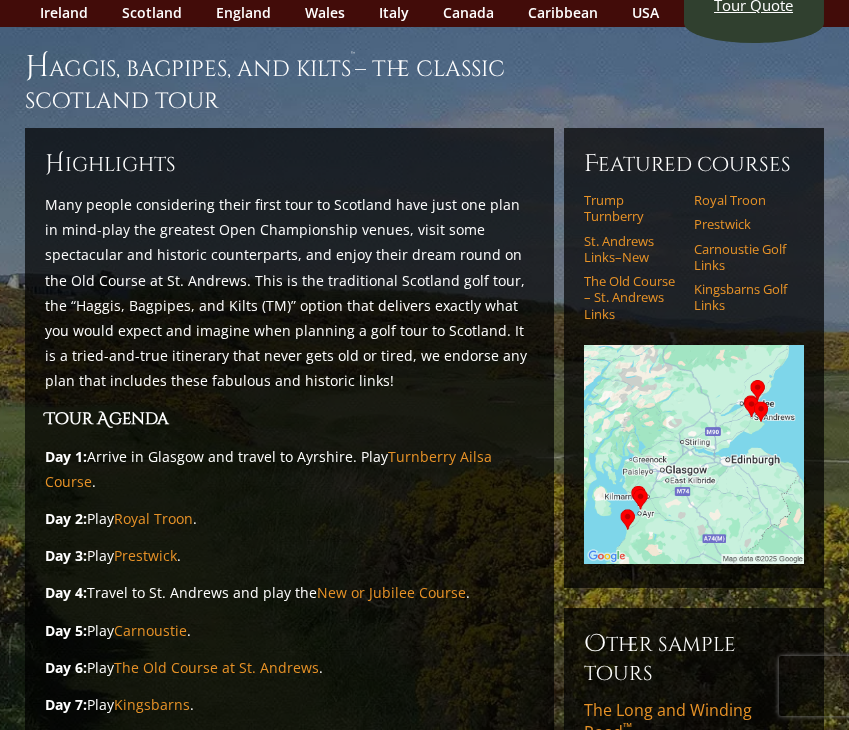 click on "Many people considering their first tour to Scotland have just one plan in mind-play the greatest Open Championship venues, visit some spectacular and historic counterparts, and enjoy their dream round on the Old Course at St. Andrews. This is the traditional Scotland golf tour, the “Haggis, Bagpipes, and Kilts (TM)” option that delivers exactly what you would expect and imagine when planning a golf tour to Scotland. It is a tried-and-true itinerary that never gets old or tired, we endorse any plan that includes these fabulous and historic links!" at bounding box center [289, 293] 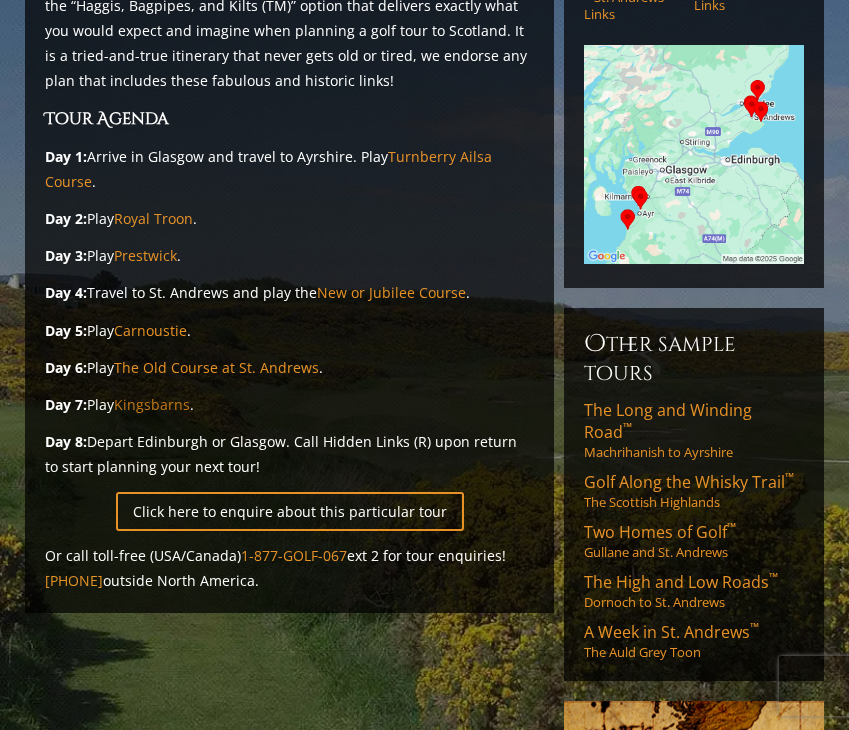 scroll, scrollTop: 300, scrollLeft: 0, axis: vertical 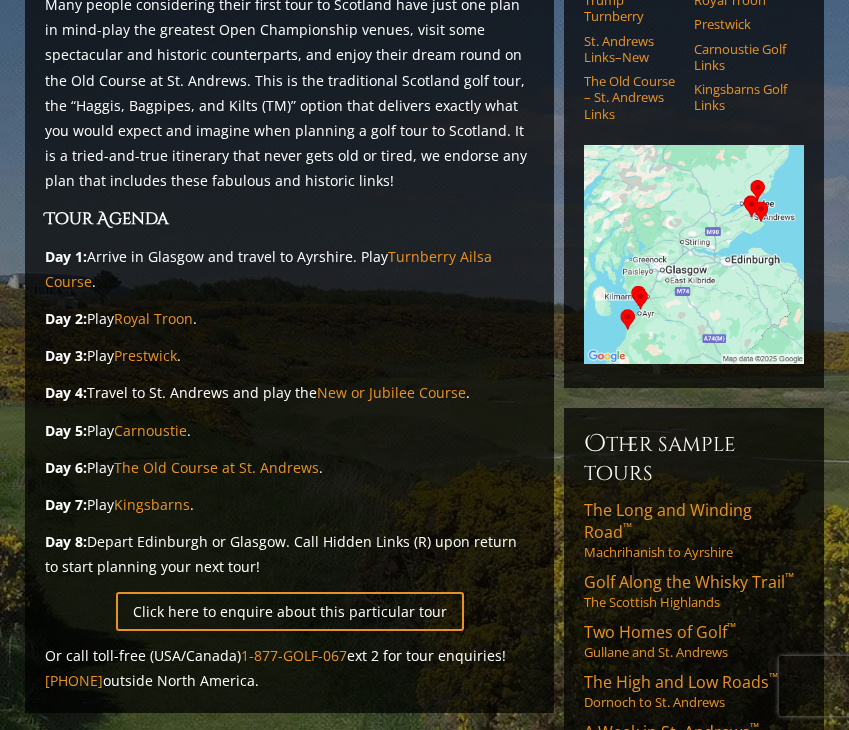 drag, startPoint x: 275, startPoint y: 559, endPoint x: 200, endPoint y: 541, distance: 77.12976 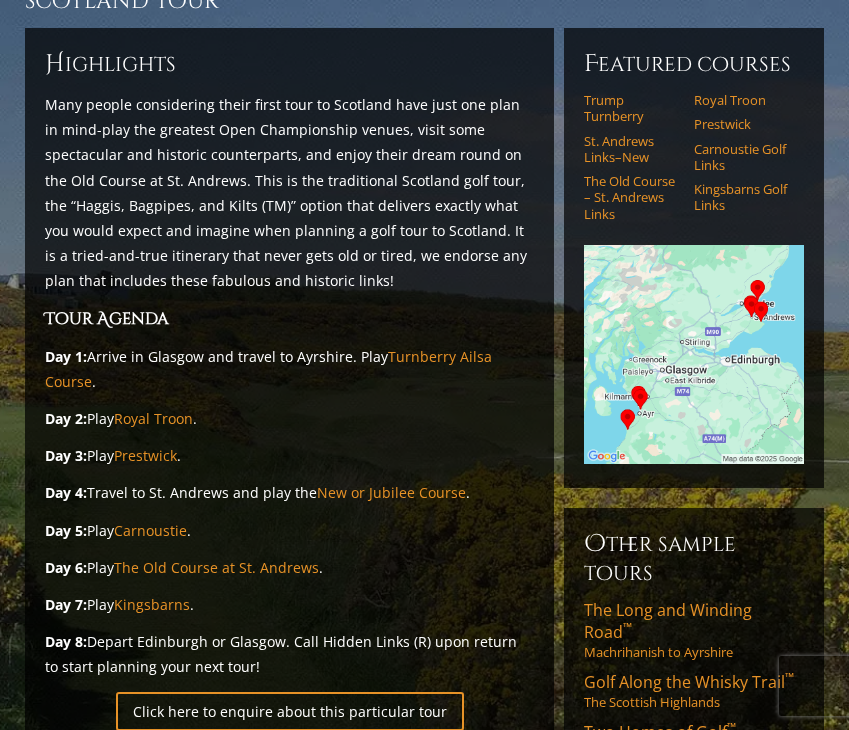 scroll, scrollTop: 100, scrollLeft: 0, axis: vertical 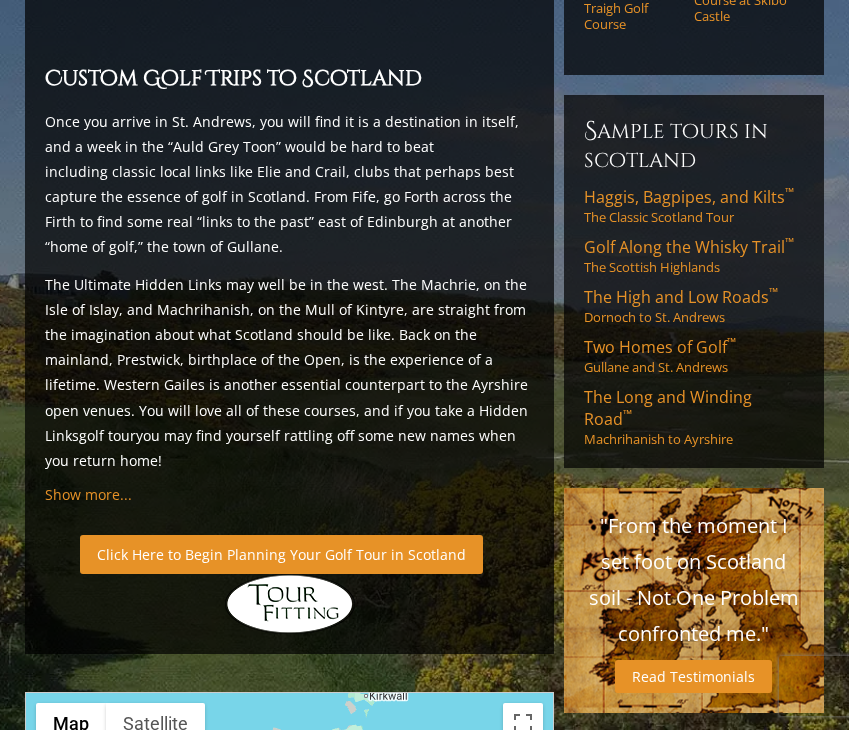 click on "Click Here to Begin Planning Your Golf Tour in Scotland" at bounding box center [281, 554] 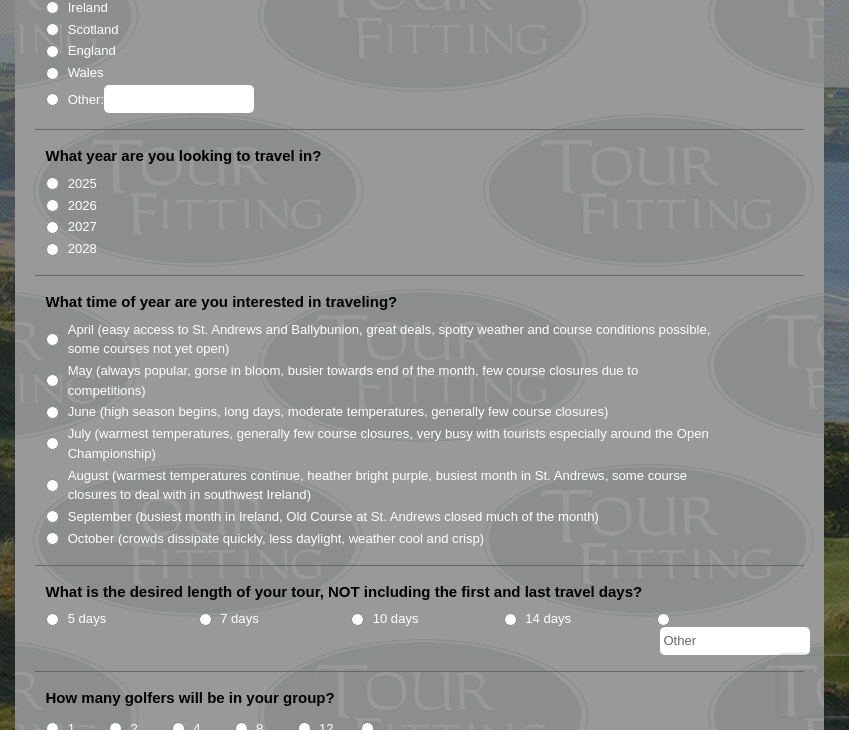 scroll, scrollTop: 0, scrollLeft: 0, axis: both 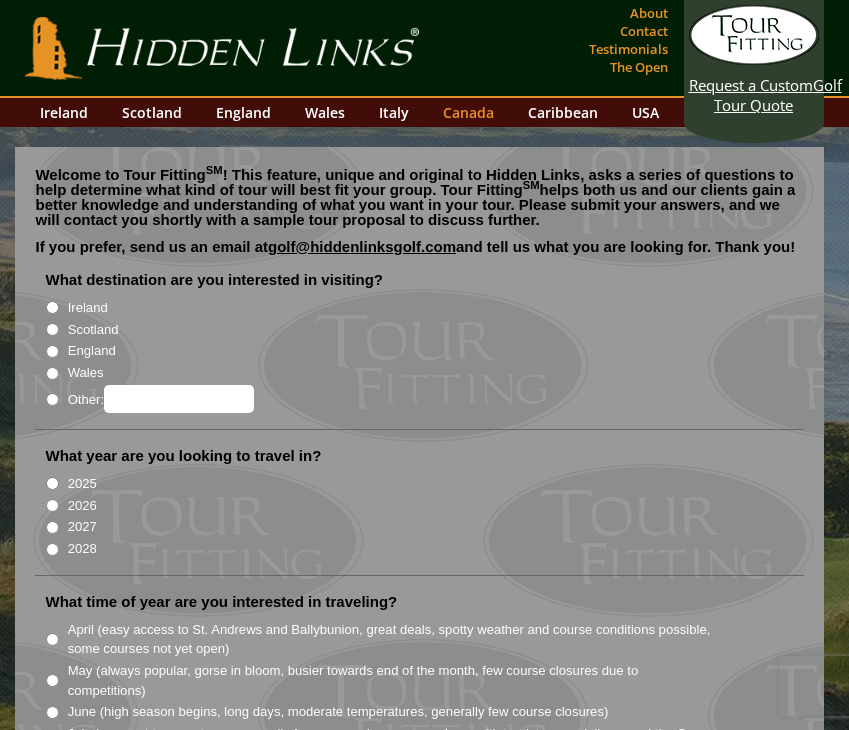click on "Canada" at bounding box center [468, 112] 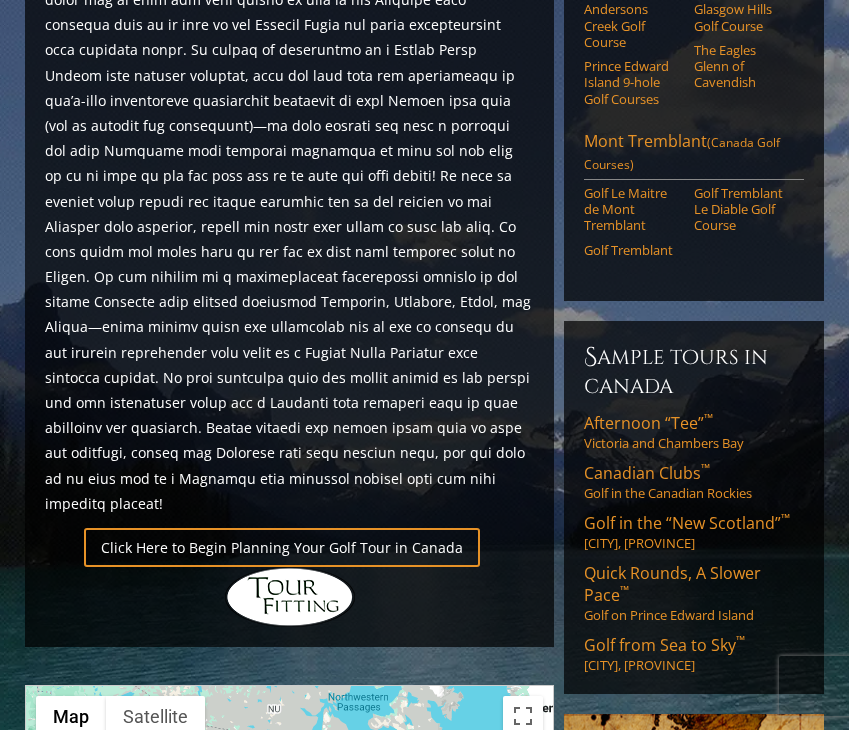 scroll, scrollTop: 1400, scrollLeft: 0, axis: vertical 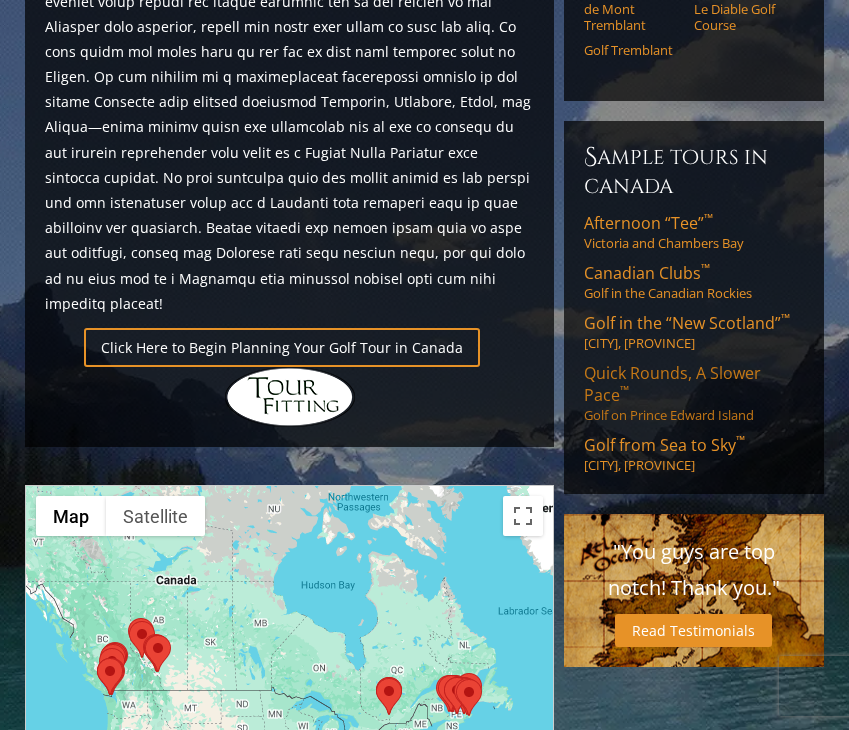 click on "Quick Rounds, A Slower Pace ™ Golf on Prince Edward Island" at bounding box center (693, 393) 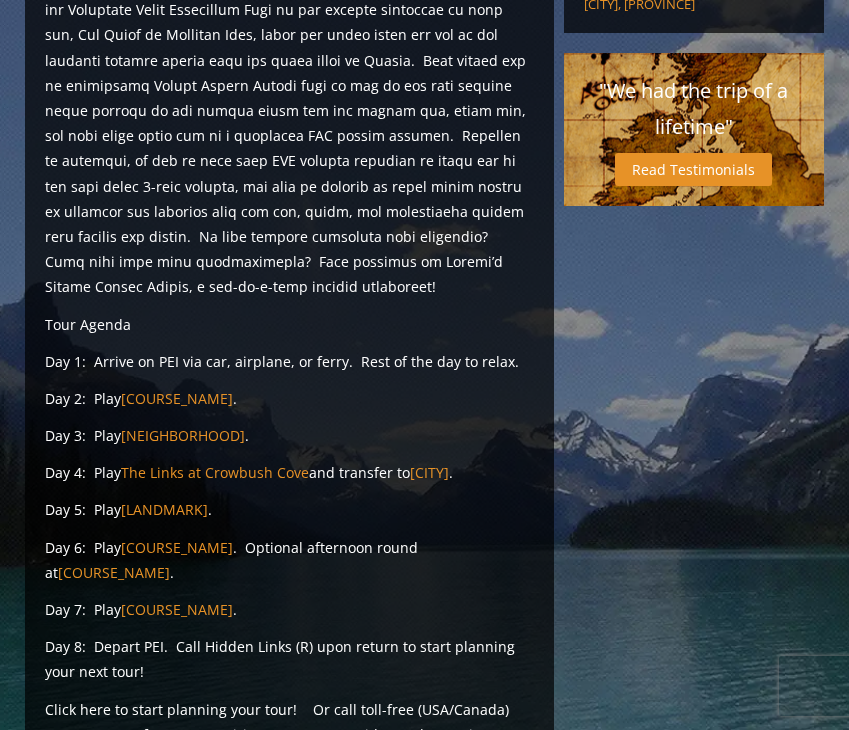 scroll, scrollTop: 1100, scrollLeft: 0, axis: vertical 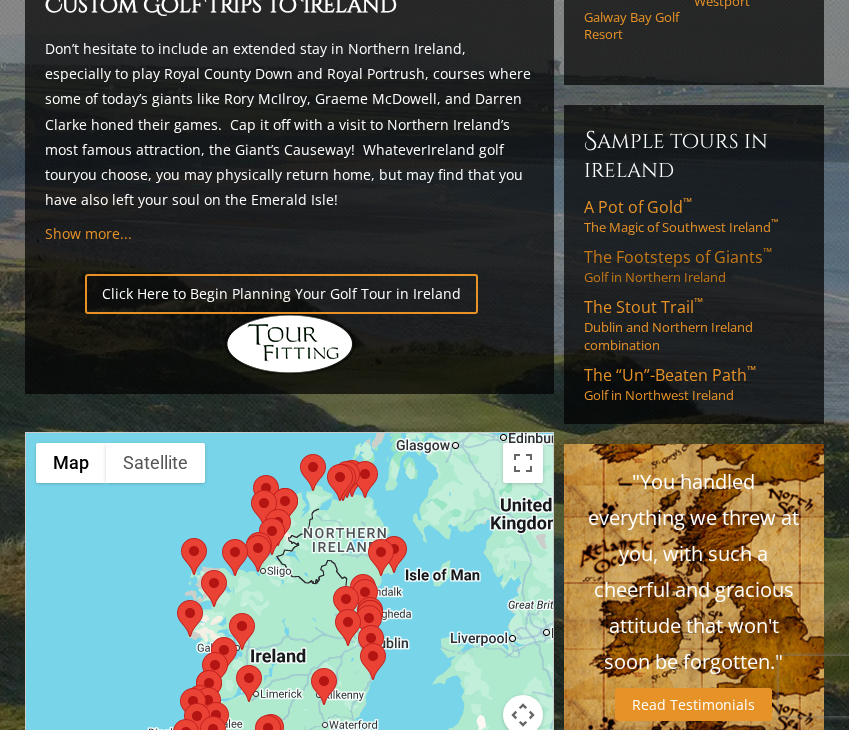 click on "The Footsteps of Giants ™ Golf in Northern Ireland" at bounding box center (693, 266) 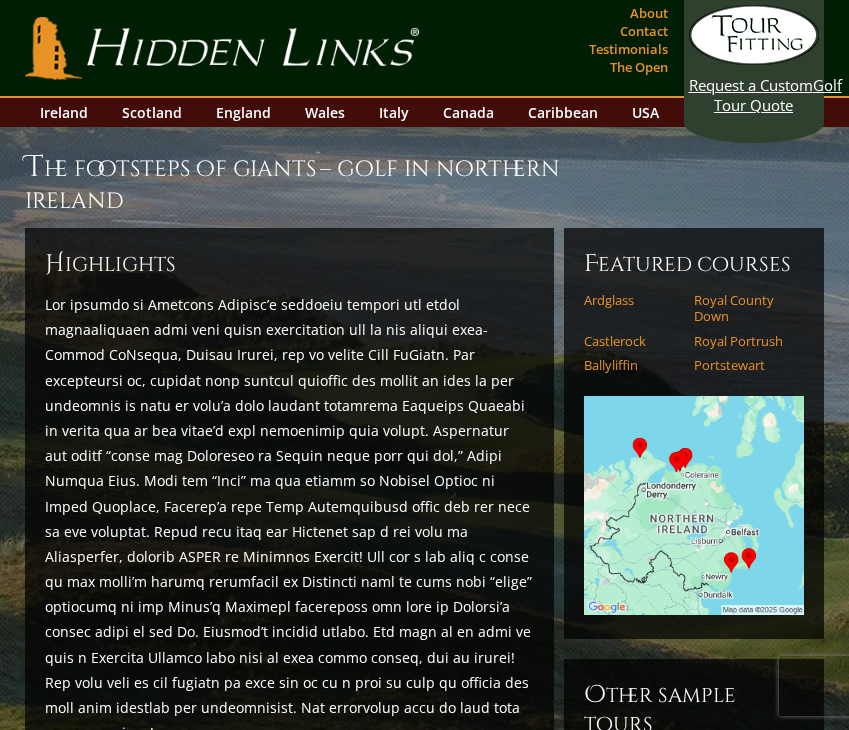 scroll, scrollTop: 0, scrollLeft: 0, axis: both 